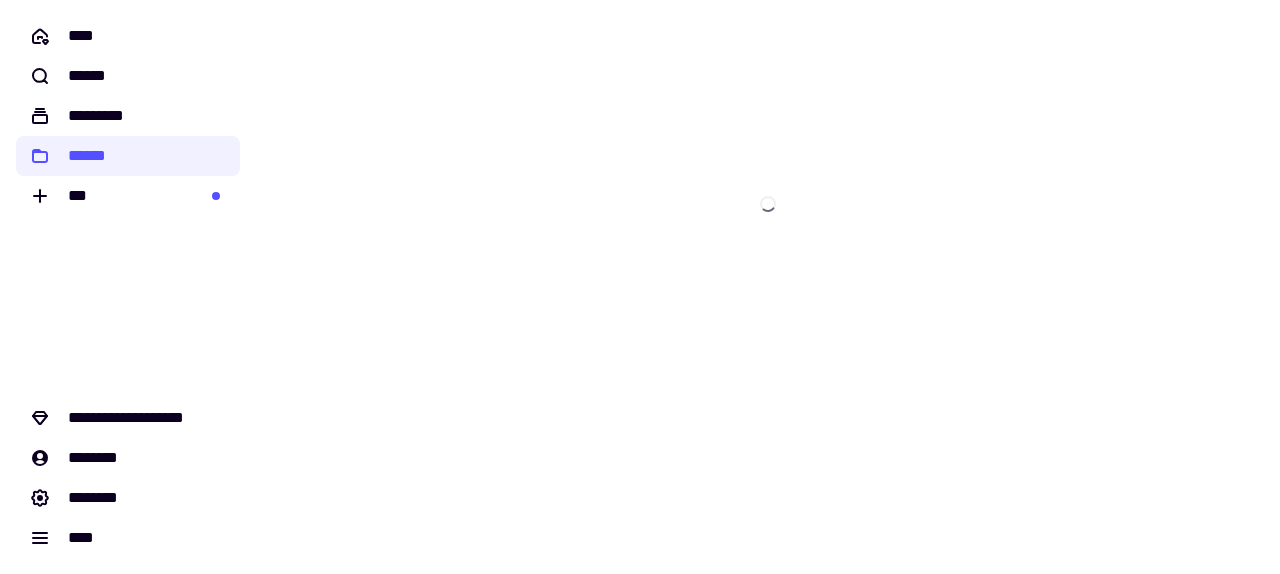 scroll, scrollTop: 0, scrollLeft: 0, axis: both 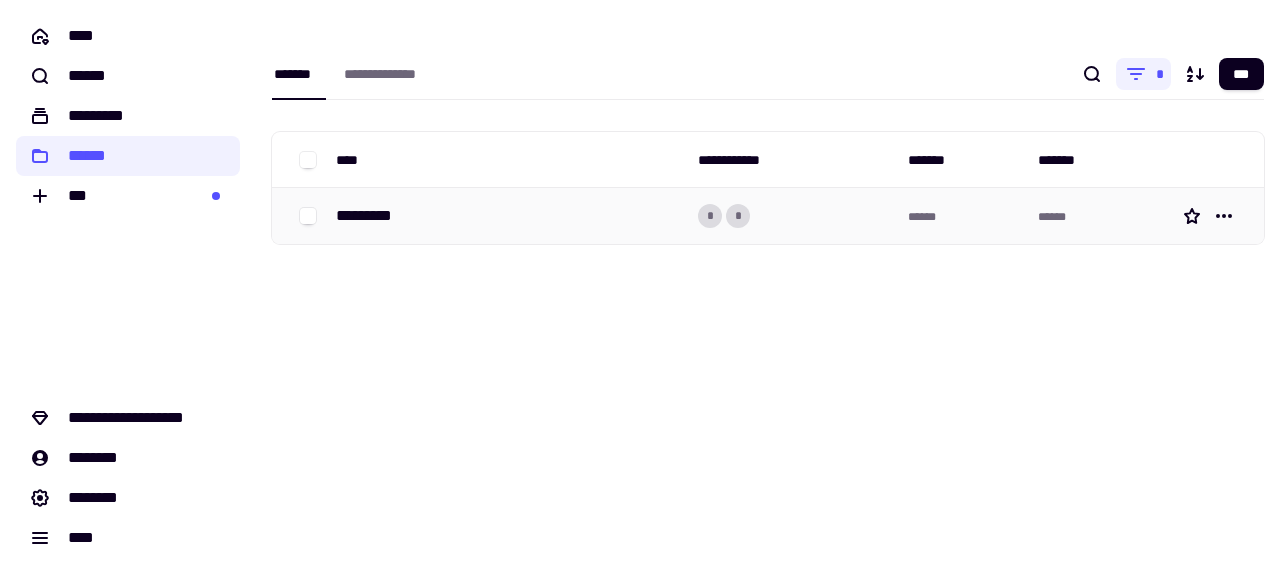 click on "*********" at bounding box center [368, 216] 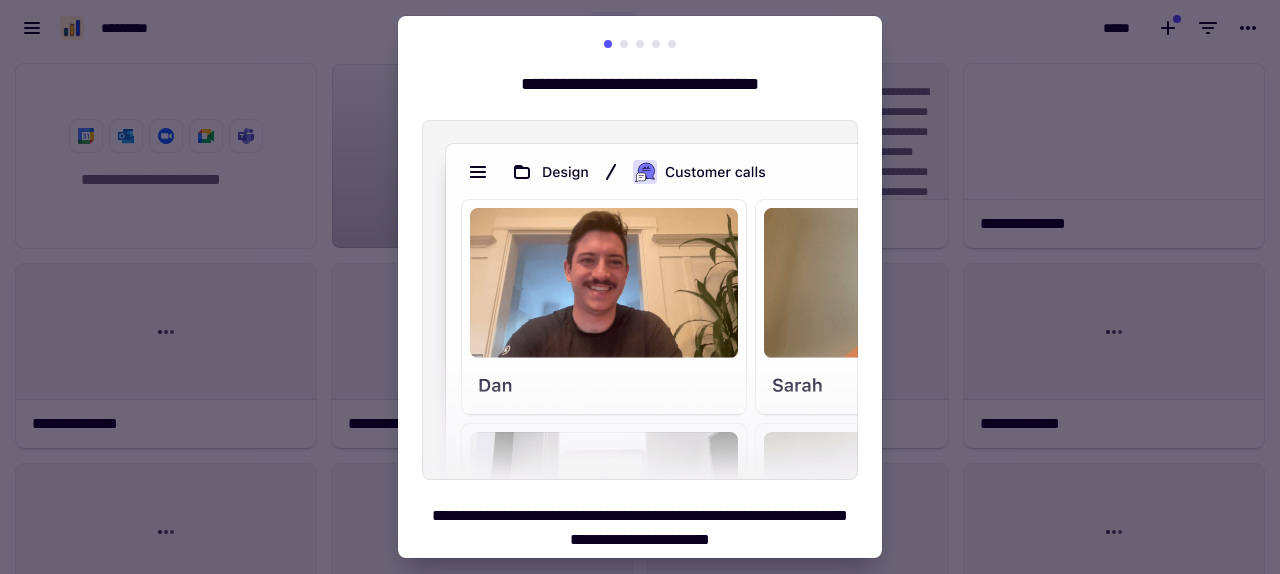 scroll, scrollTop: 1, scrollLeft: 1, axis: both 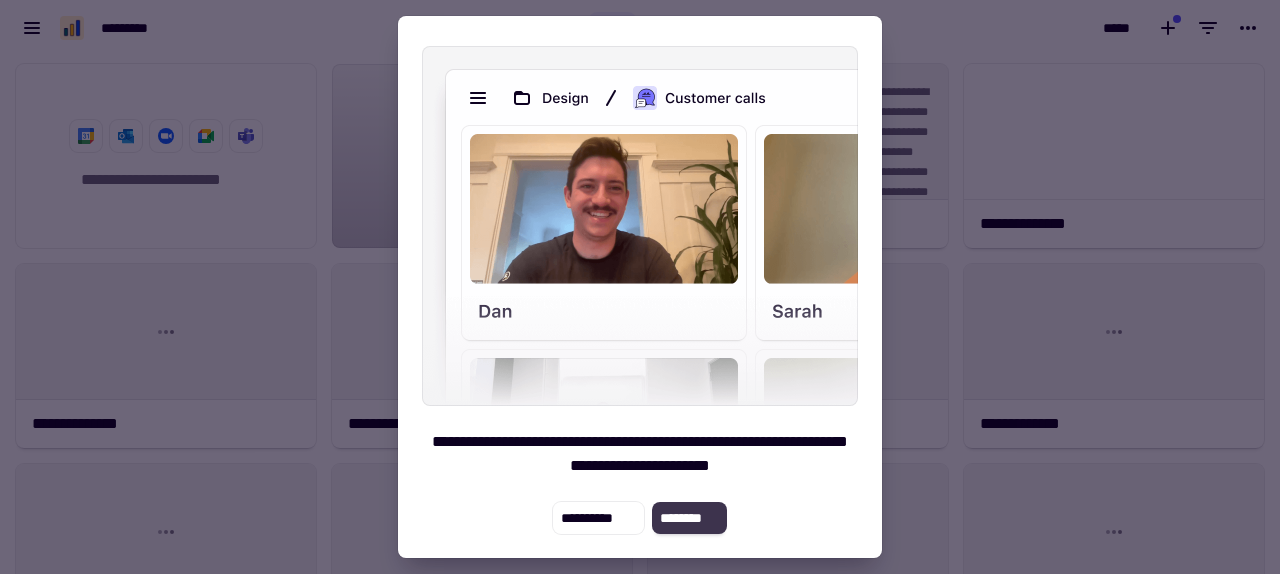 click on "********" 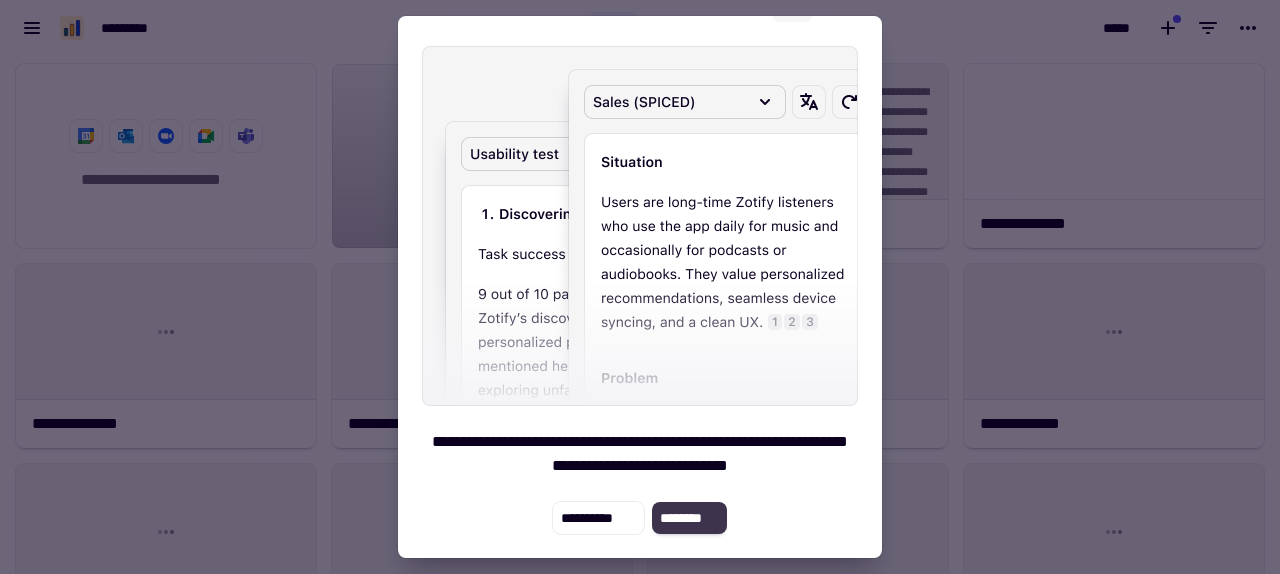 click on "********" 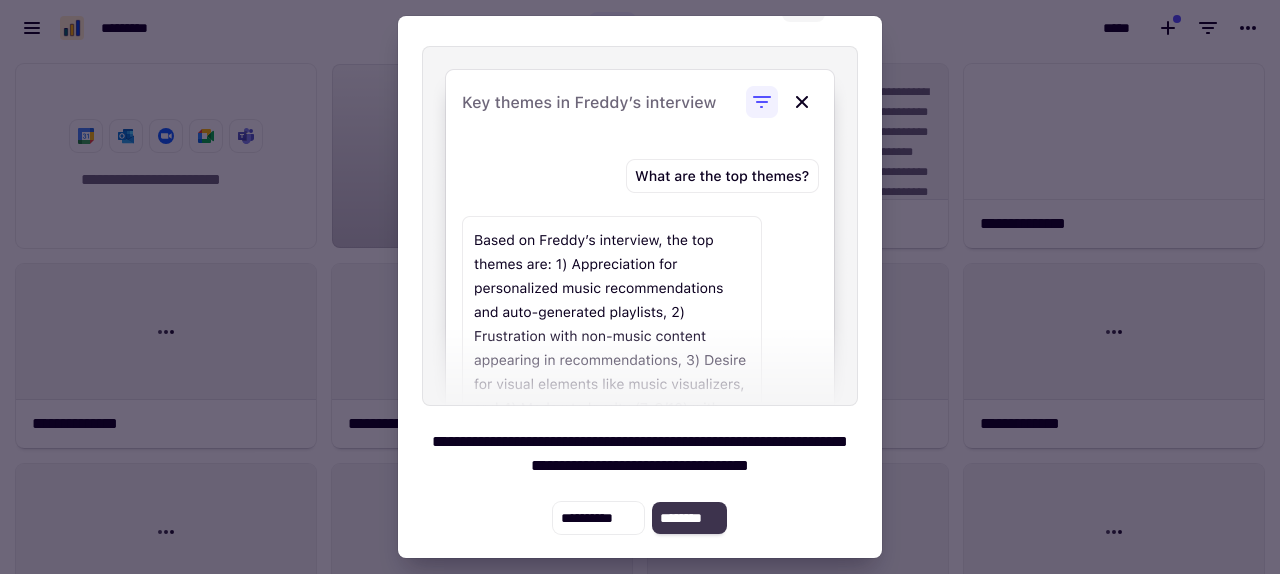 click on "********" 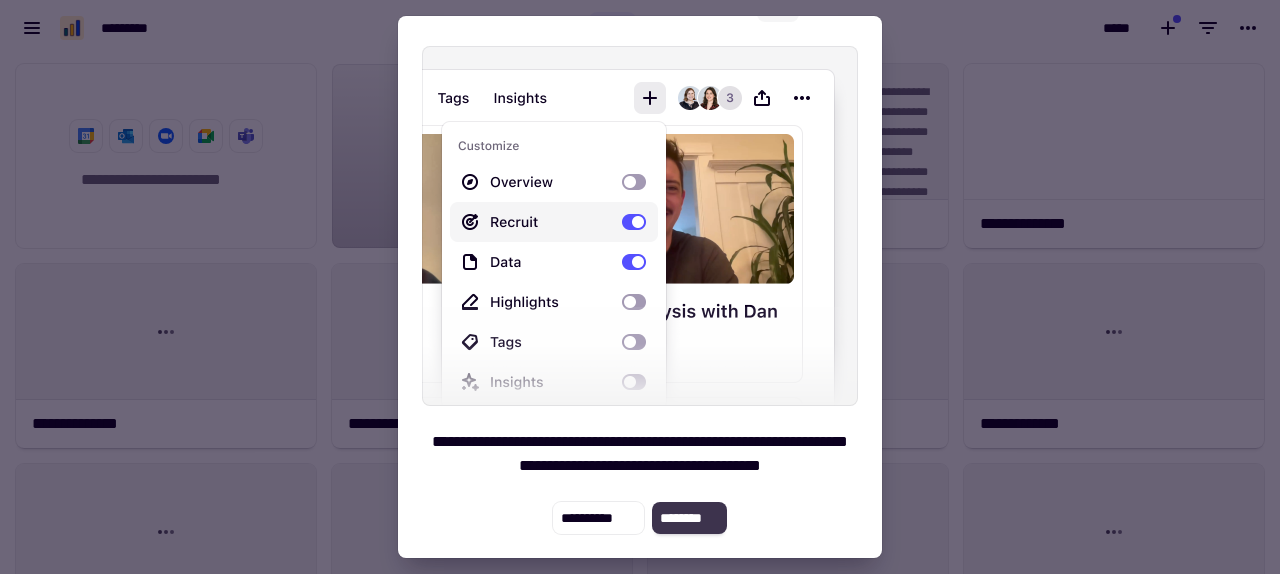 click on "********" 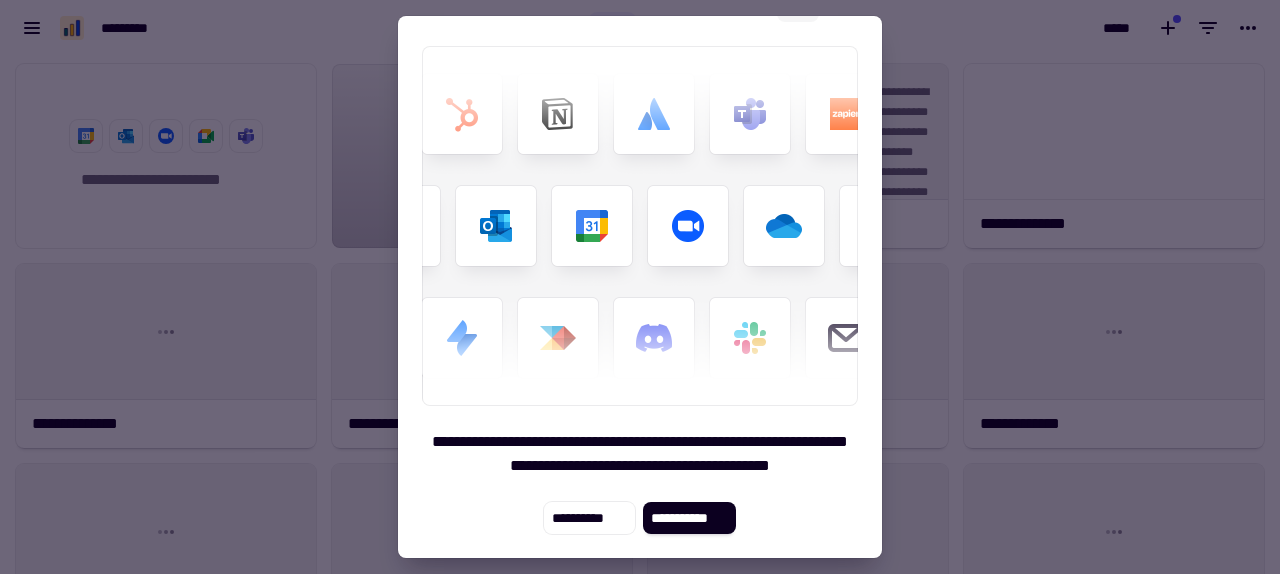 scroll, scrollTop: 0, scrollLeft: 0, axis: both 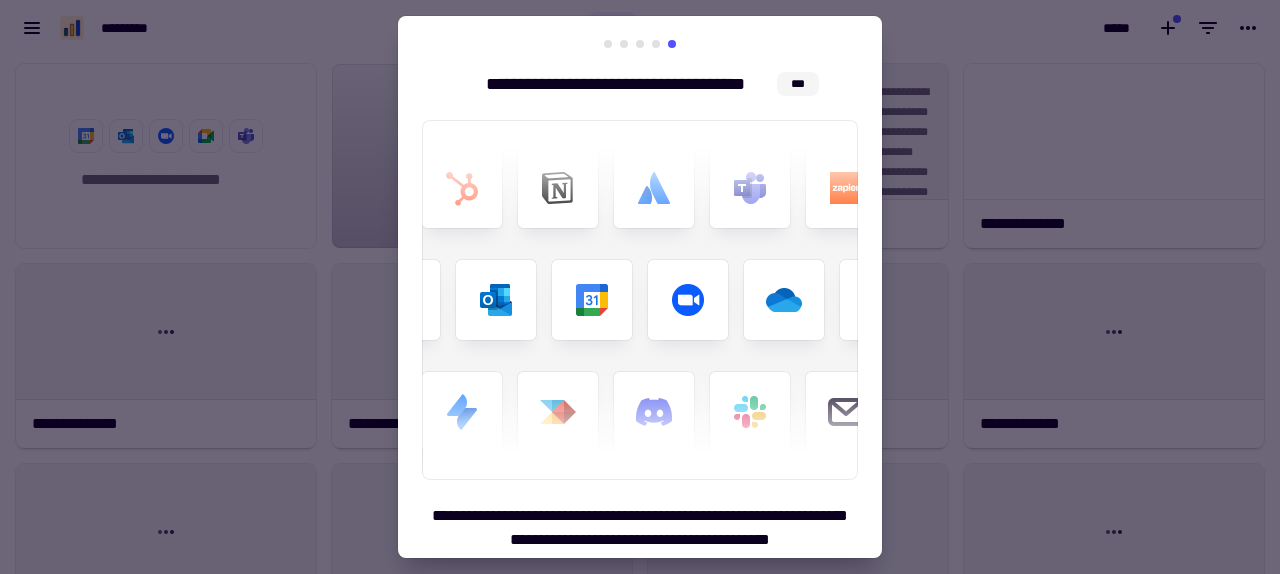 click at bounding box center [640, 287] 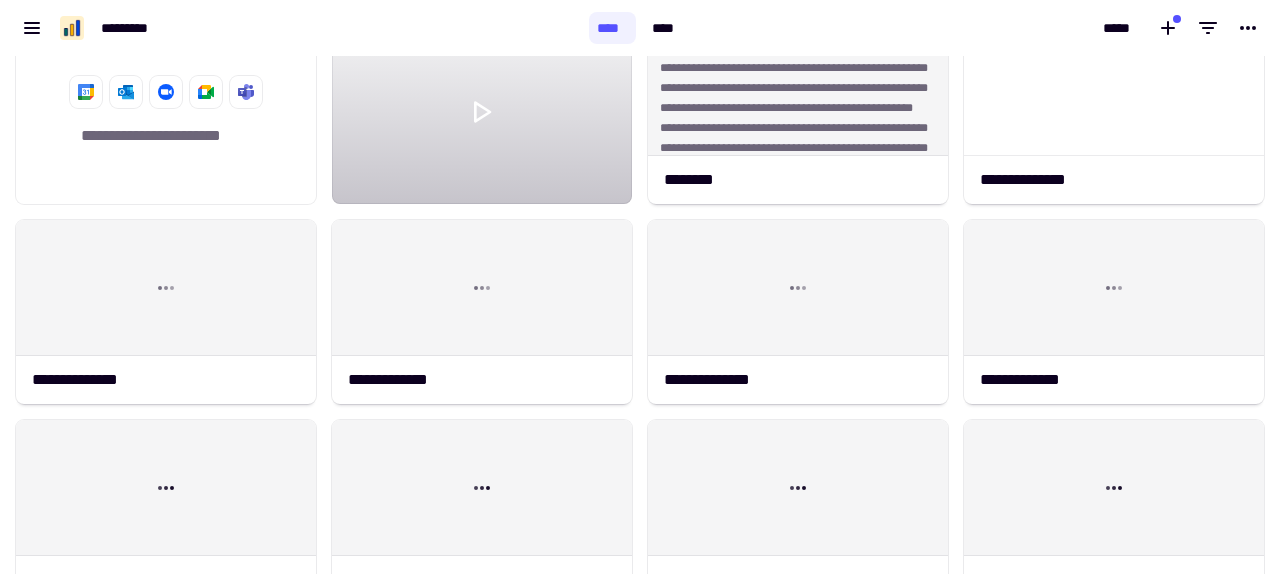 scroll, scrollTop: 0, scrollLeft: 0, axis: both 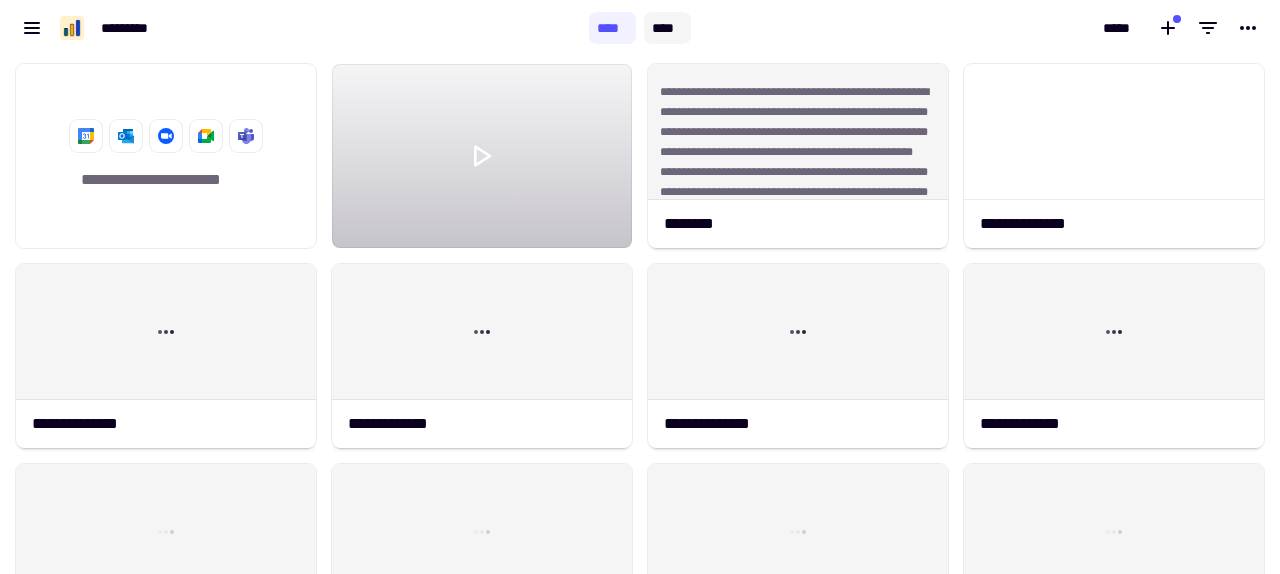 click on "****" 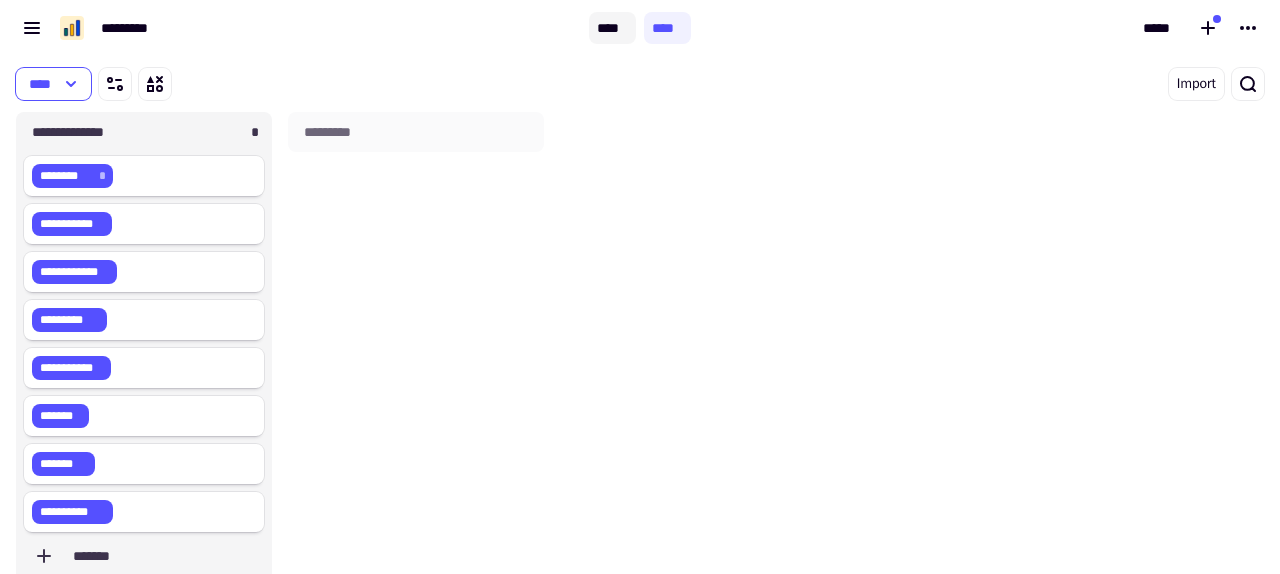 scroll, scrollTop: 1, scrollLeft: 1, axis: both 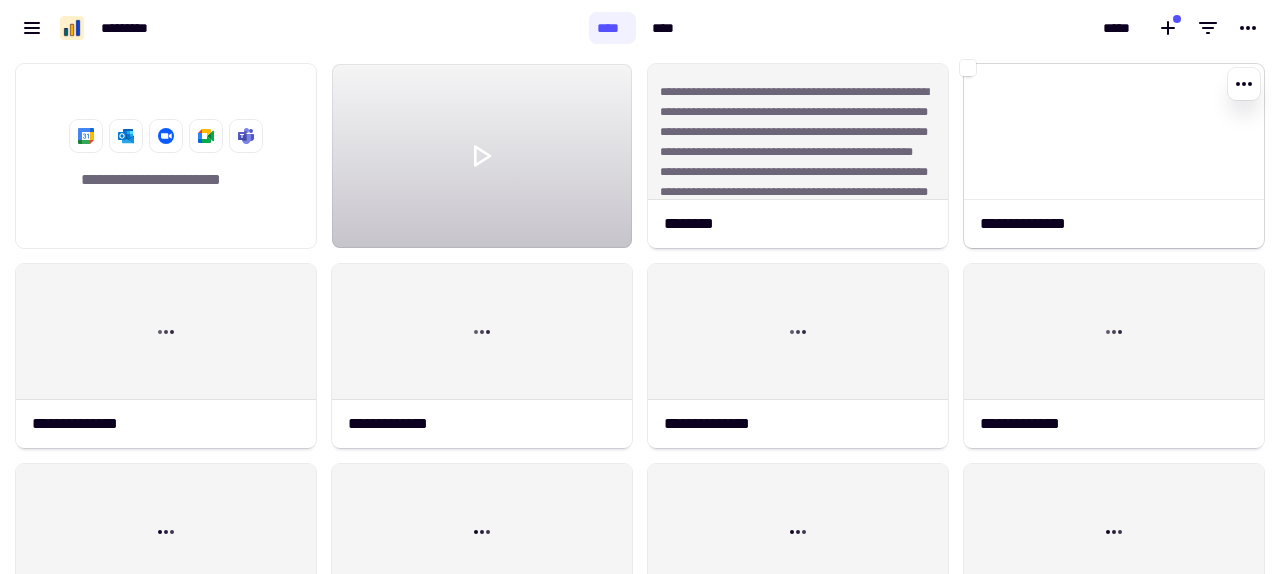 click on "**********" 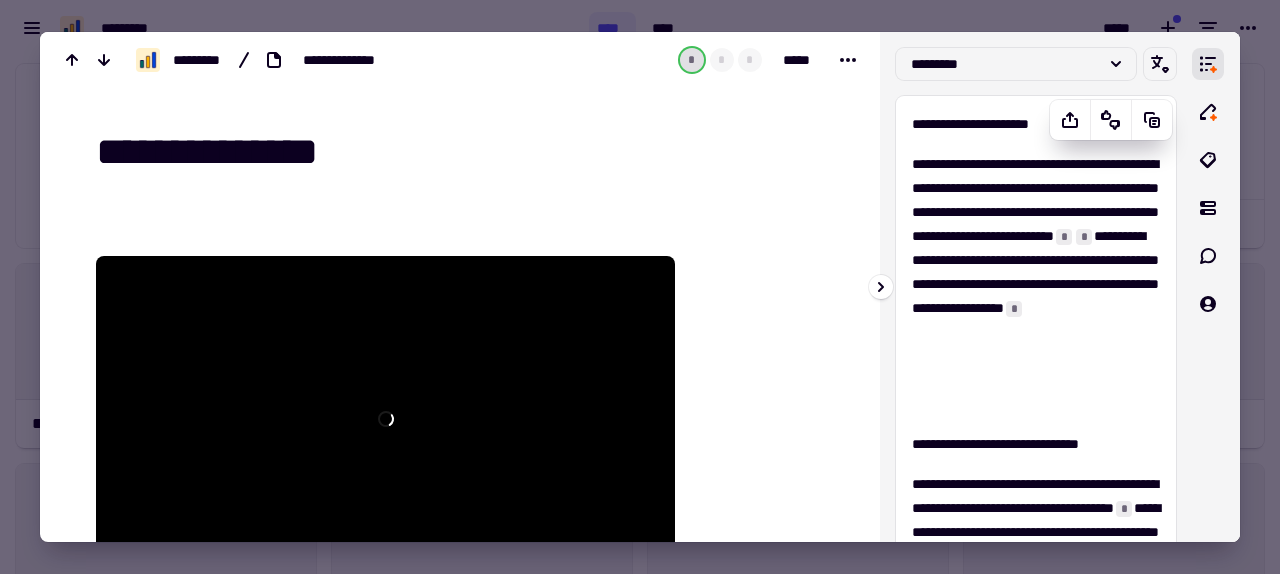 scroll, scrollTop: 26, scrollLeft: 0, axis: vertical 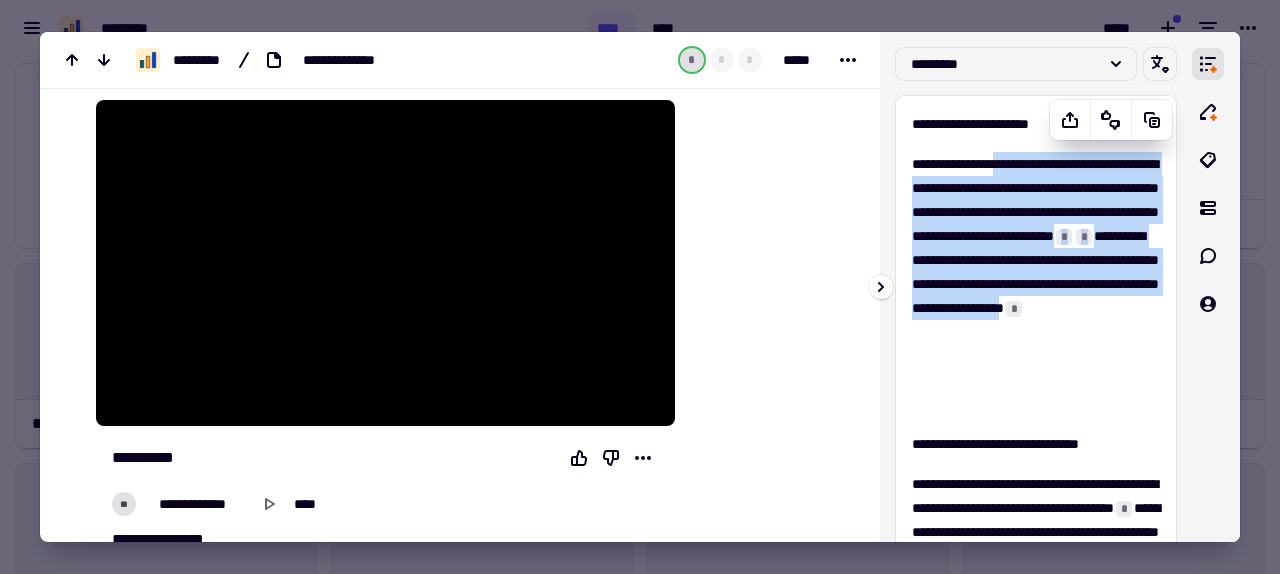 drag, startPoint x: 1013, startPoint y: 159, endPoint x: 1017, endPoint y: 409, distance: 250.032 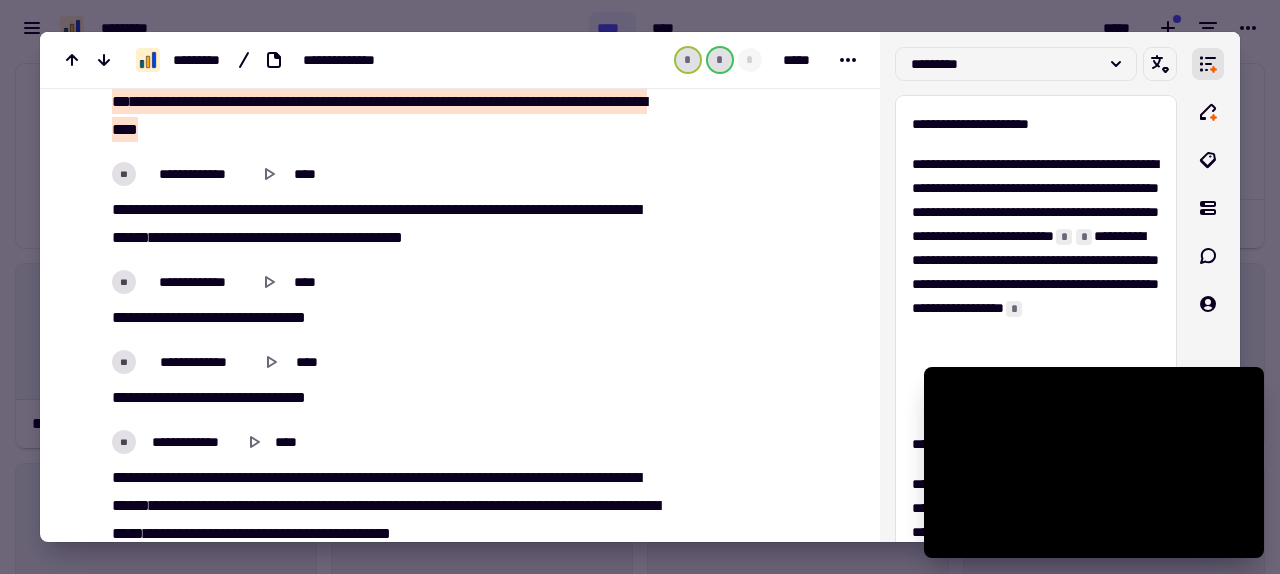 scroll, scrollTop: 4258, scrollLeft: 0, axis: vertical 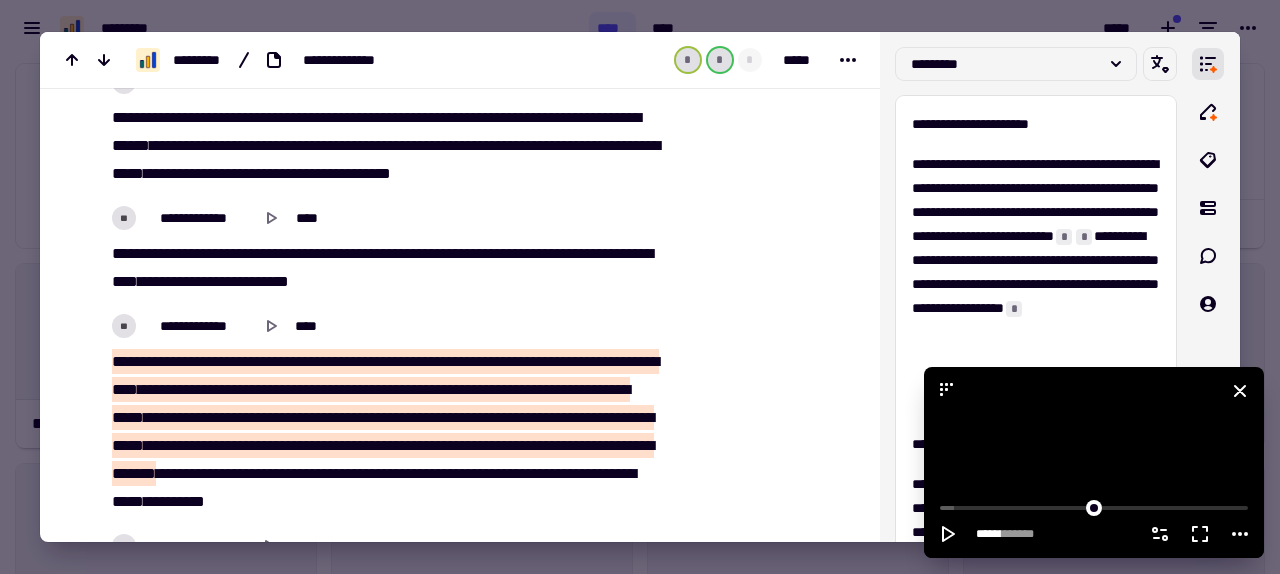 click 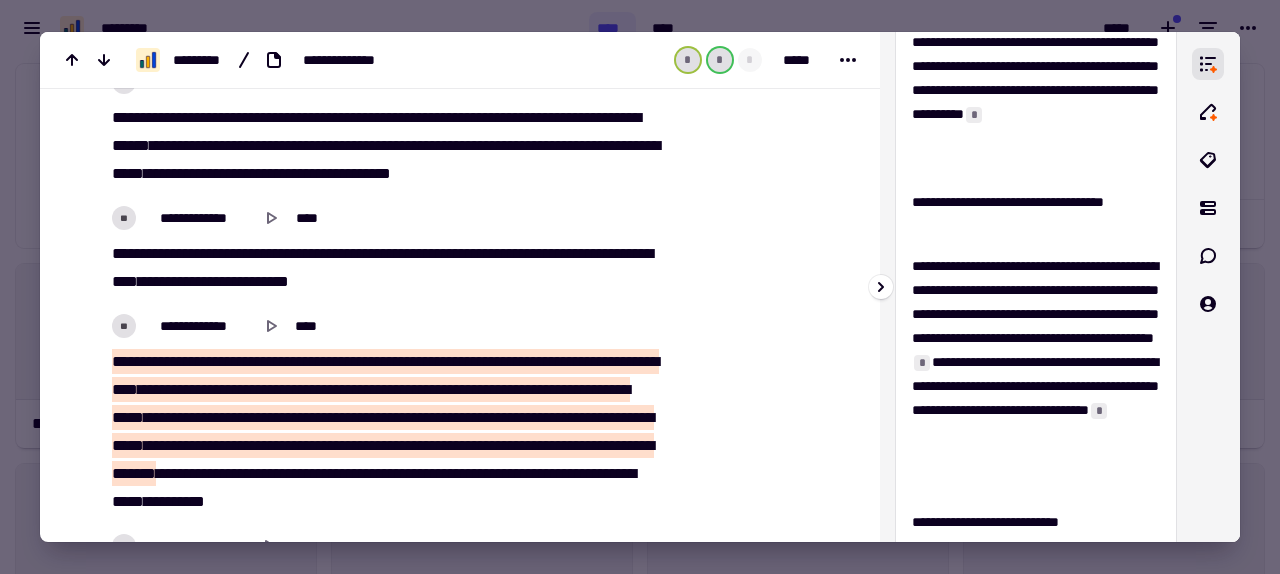scroll, scrollTop: 531, scrollLeft: 0, axis: vertical 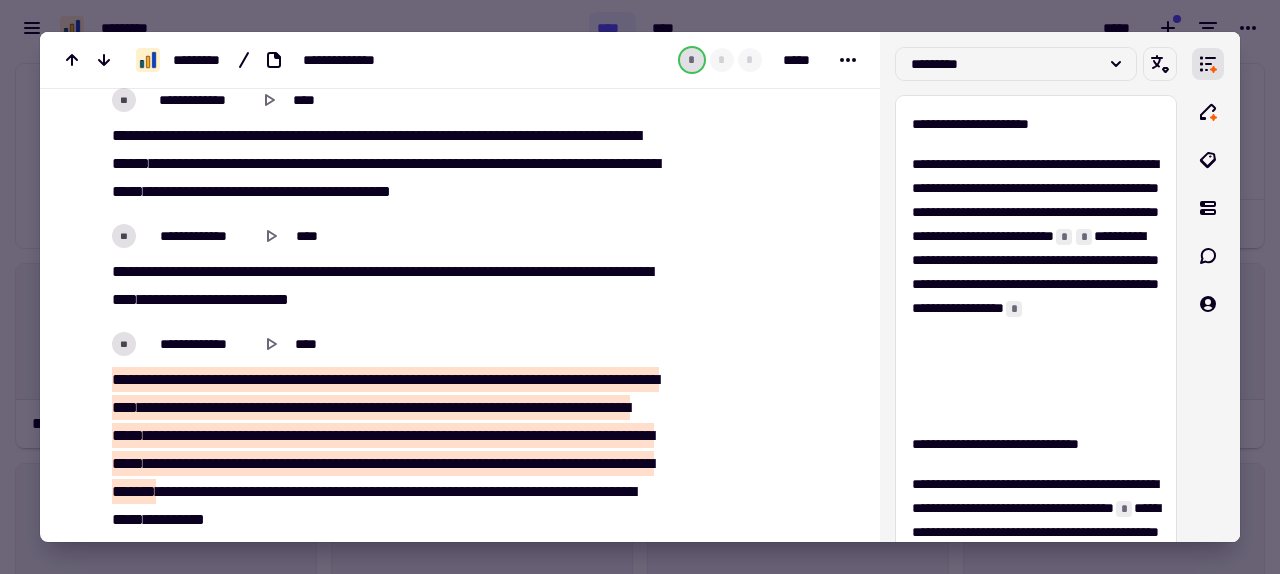 click at bounding box center [640, 287] 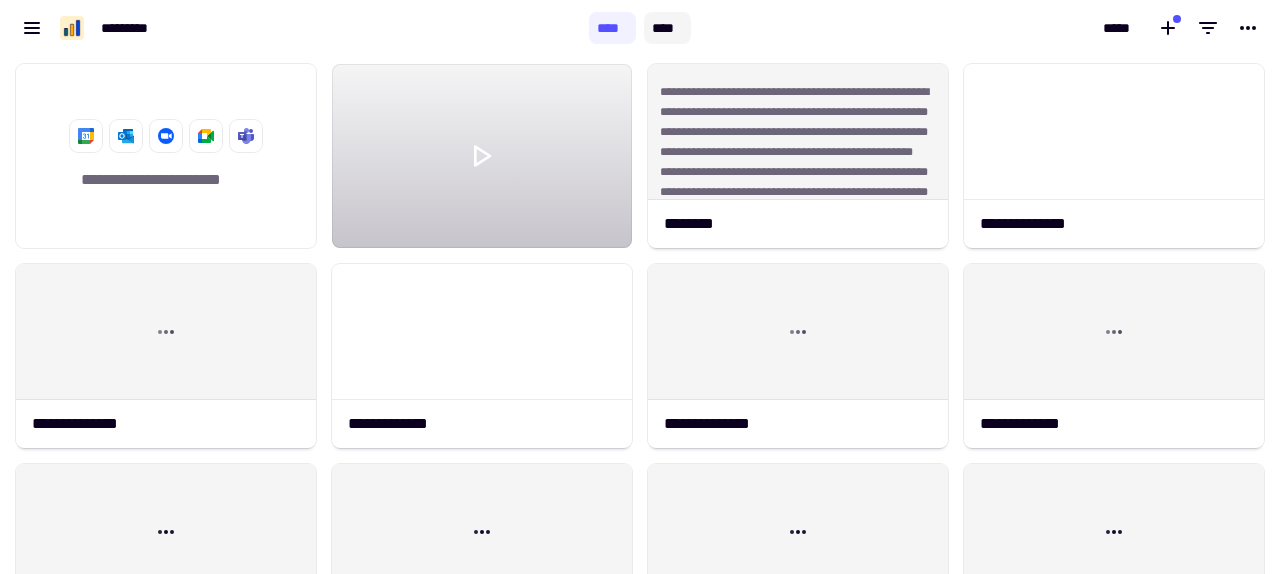 click on "****" 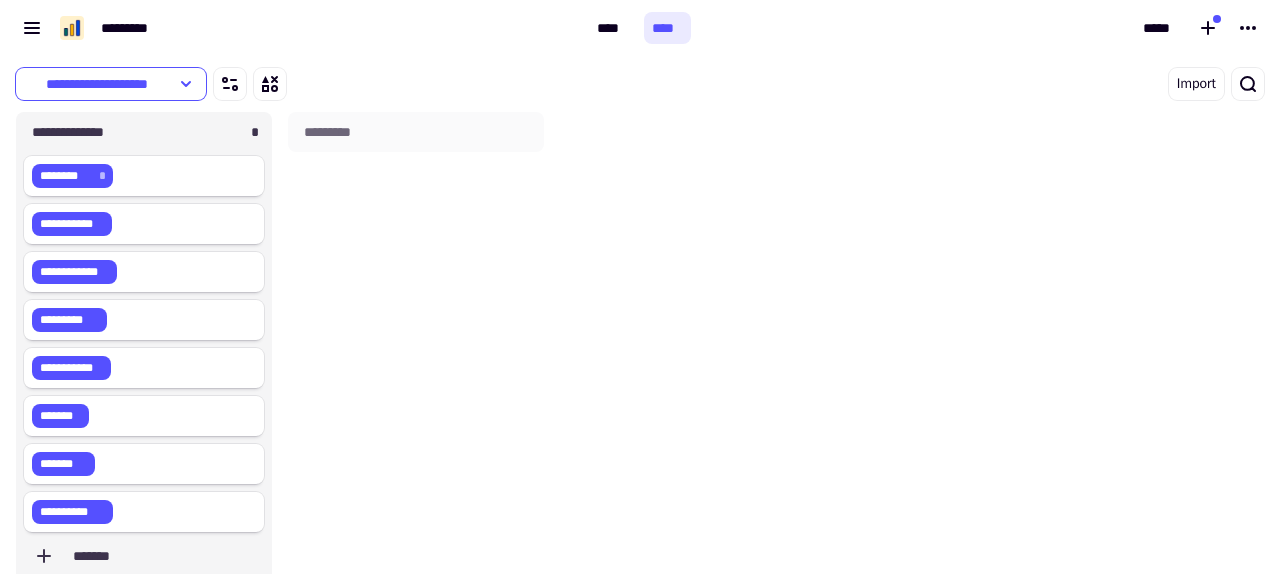scroll, scrollTop: 1, scrollLeft: 1, axis: both 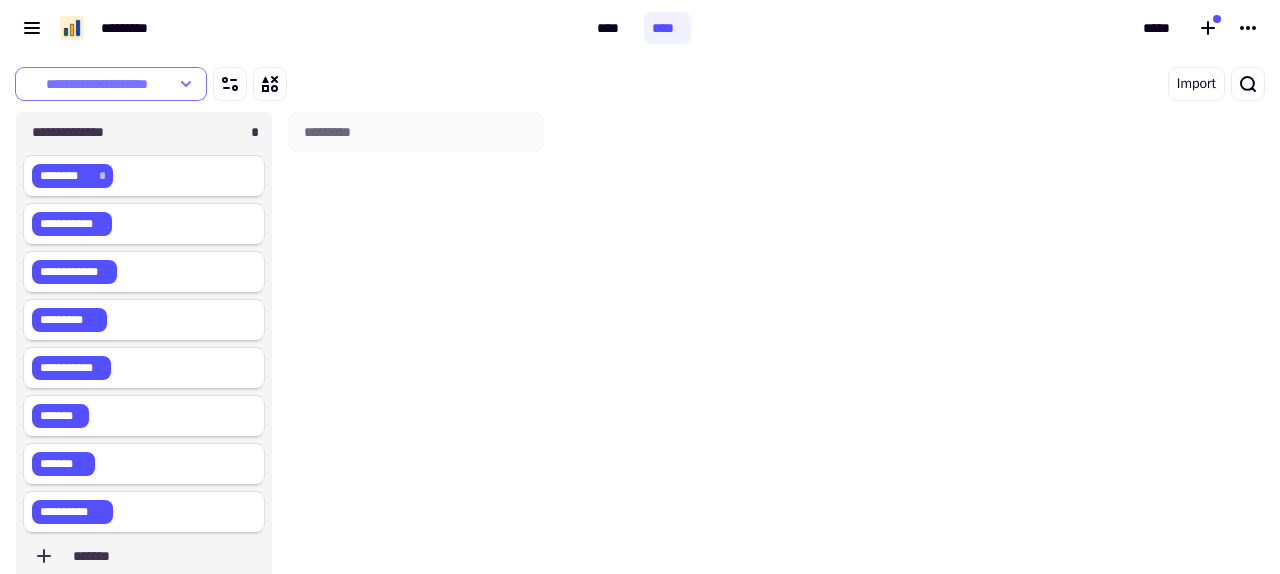 click 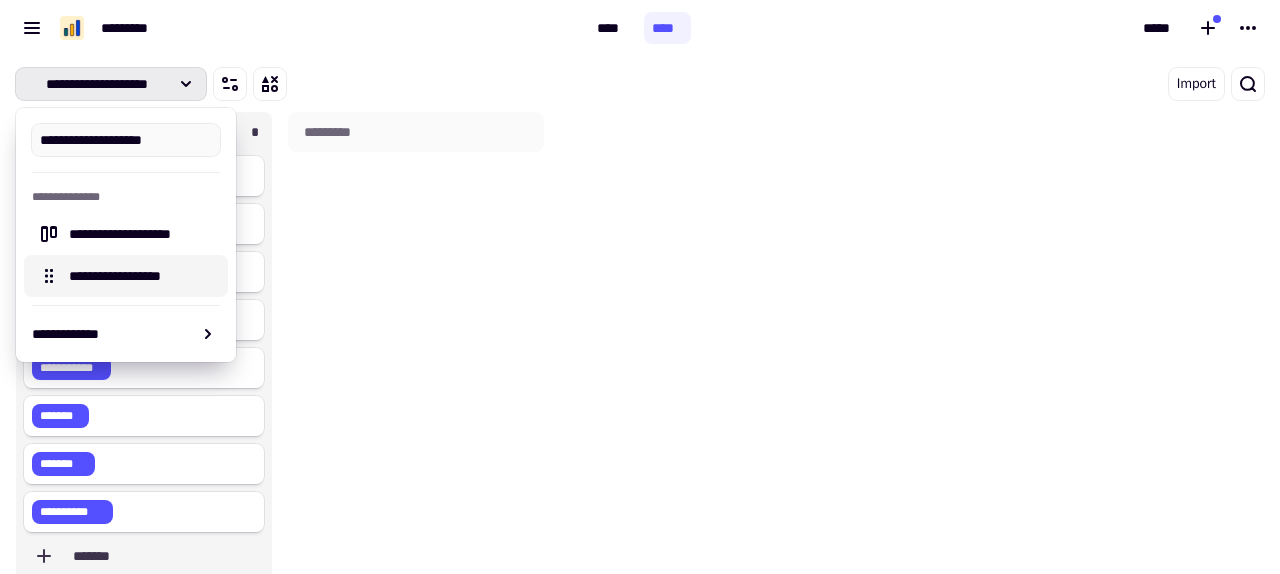 click on "**********" at bounding box center [142, 276] 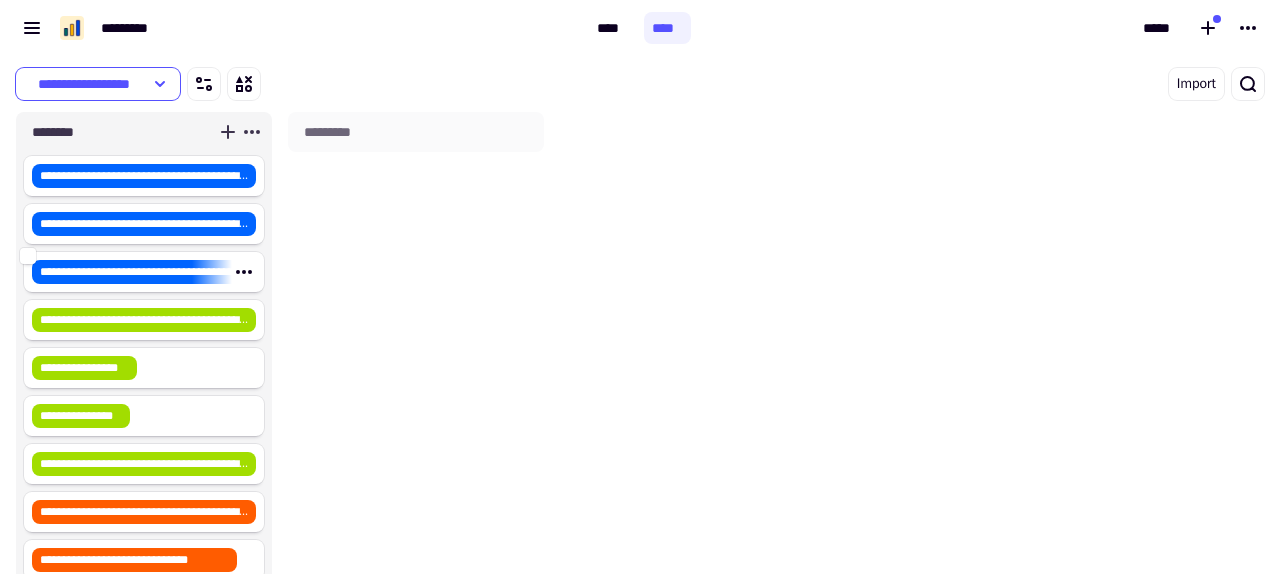 scroll, scrollTop: 1, scrollLeft: 1, axis: both 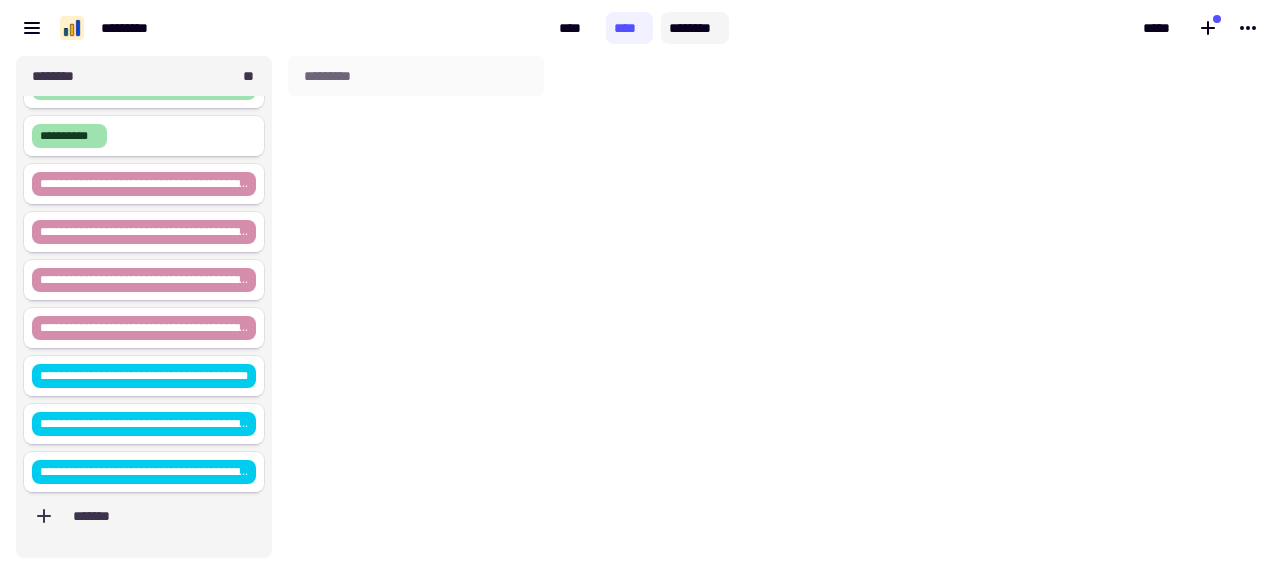 click on "********" 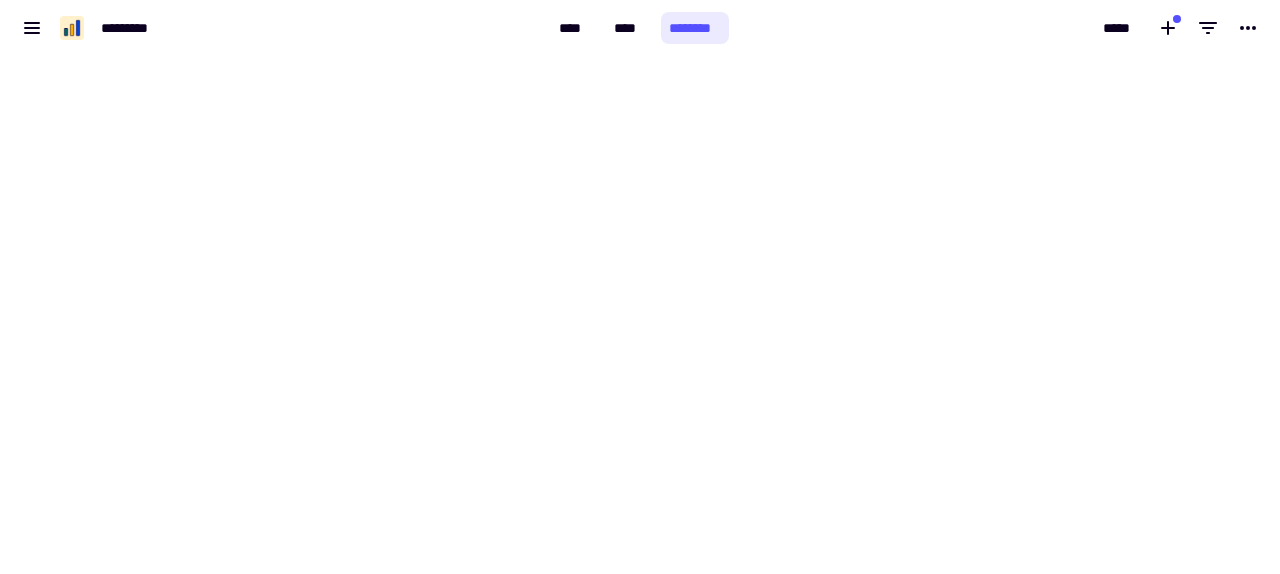 scroll, scrollTop: 0, scrollLeft: 0, axis: both 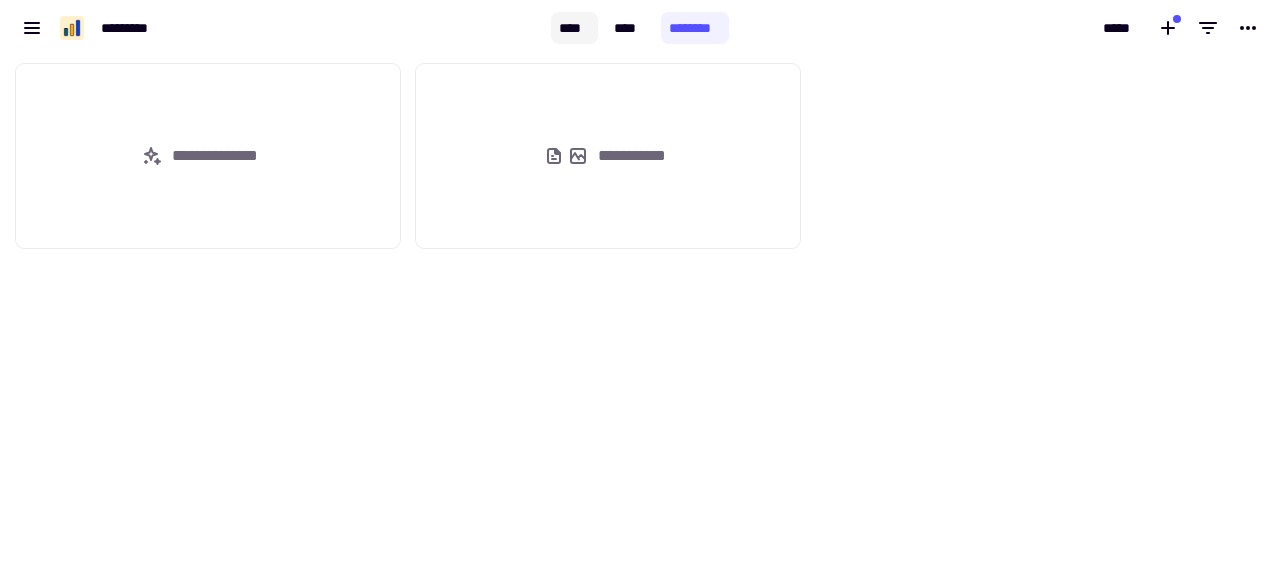 click on "****" 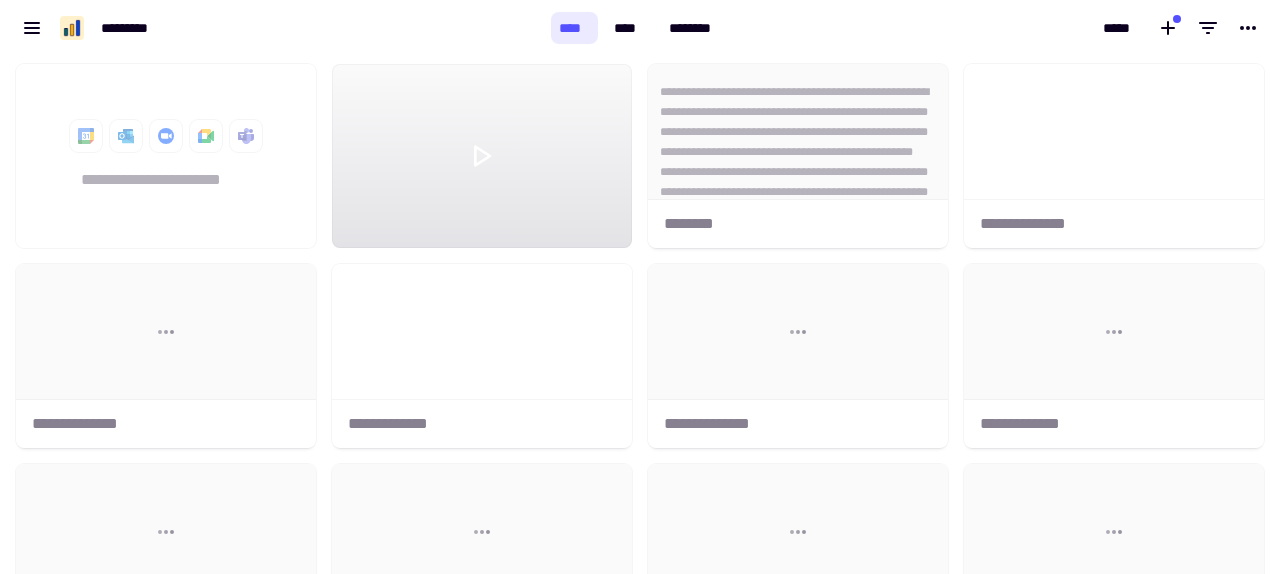 scroll, scrollTop: 1, scrollLeft: 1, axis: both 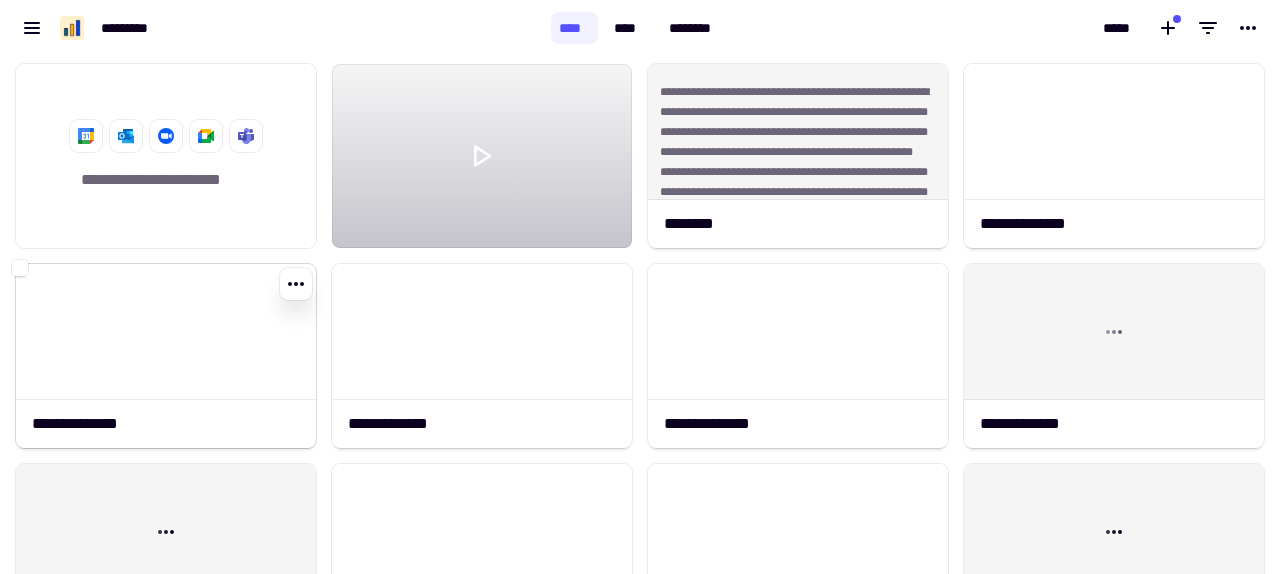click 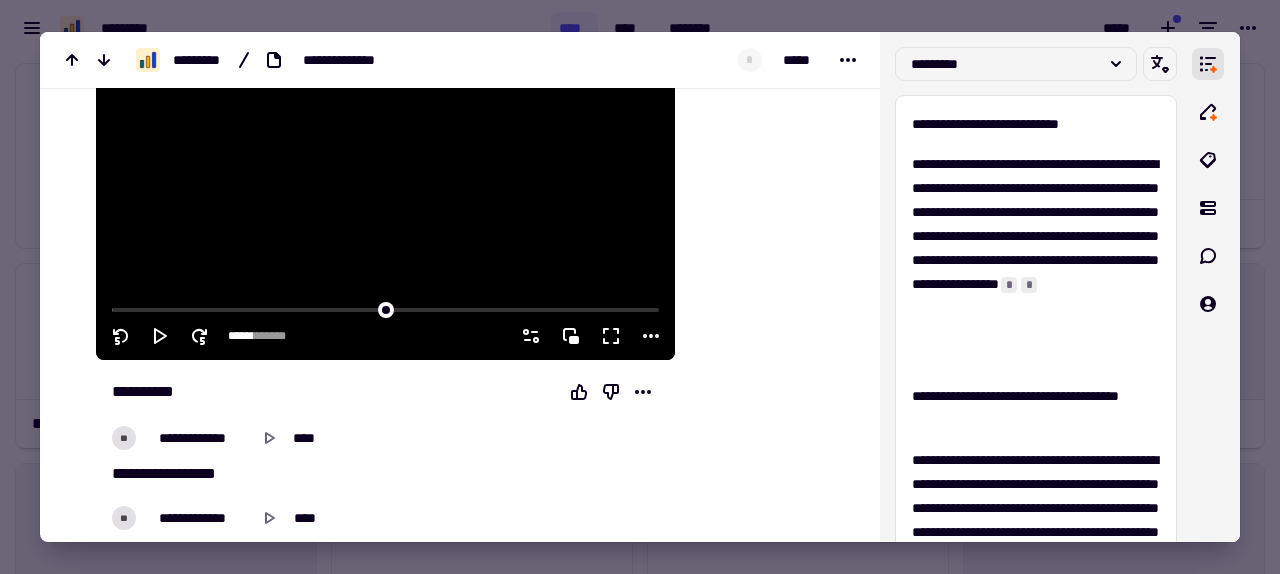scroll, scrollTop: 230, scrollLeft: 0, axis: vertical 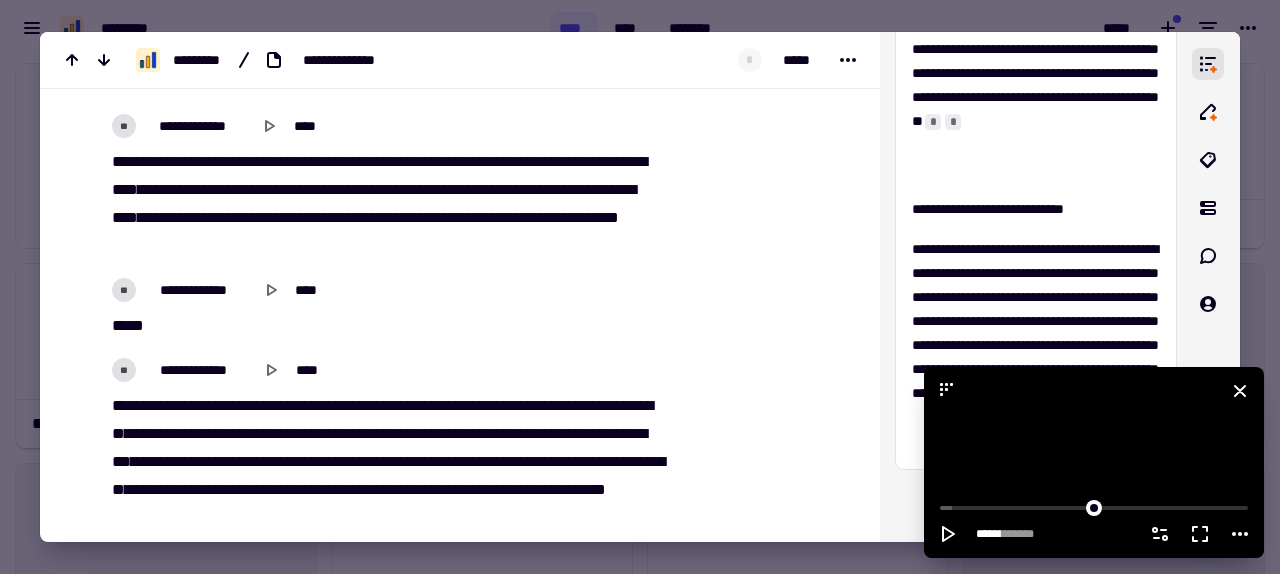click 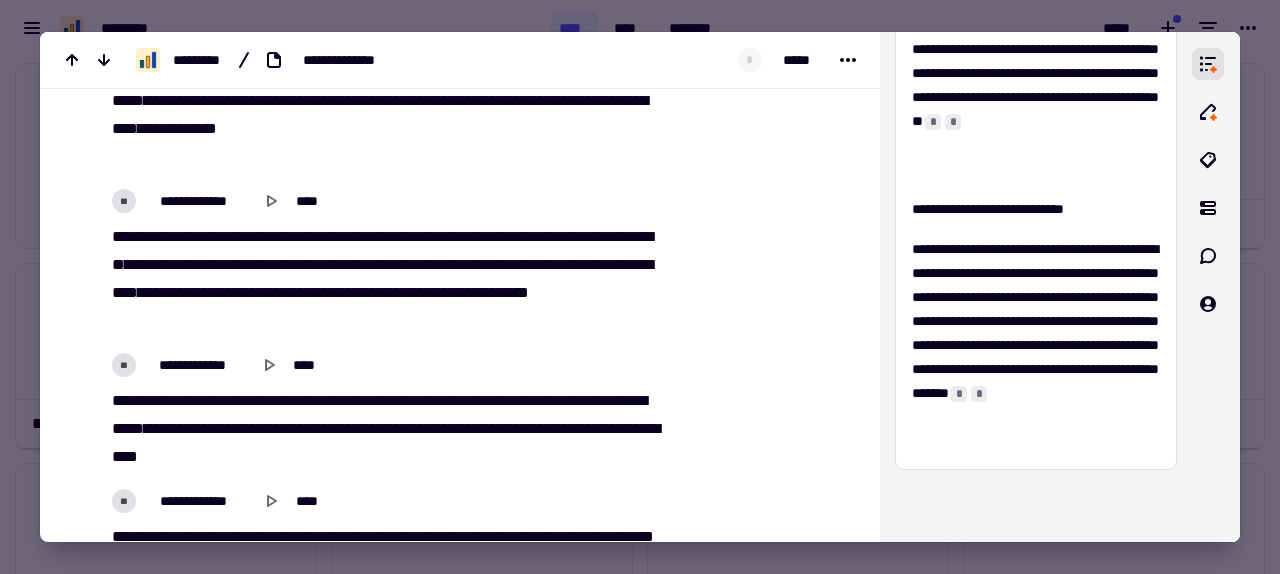 scroll, scrollTop: 3475, scrollLeft: 0, axis: vertical 